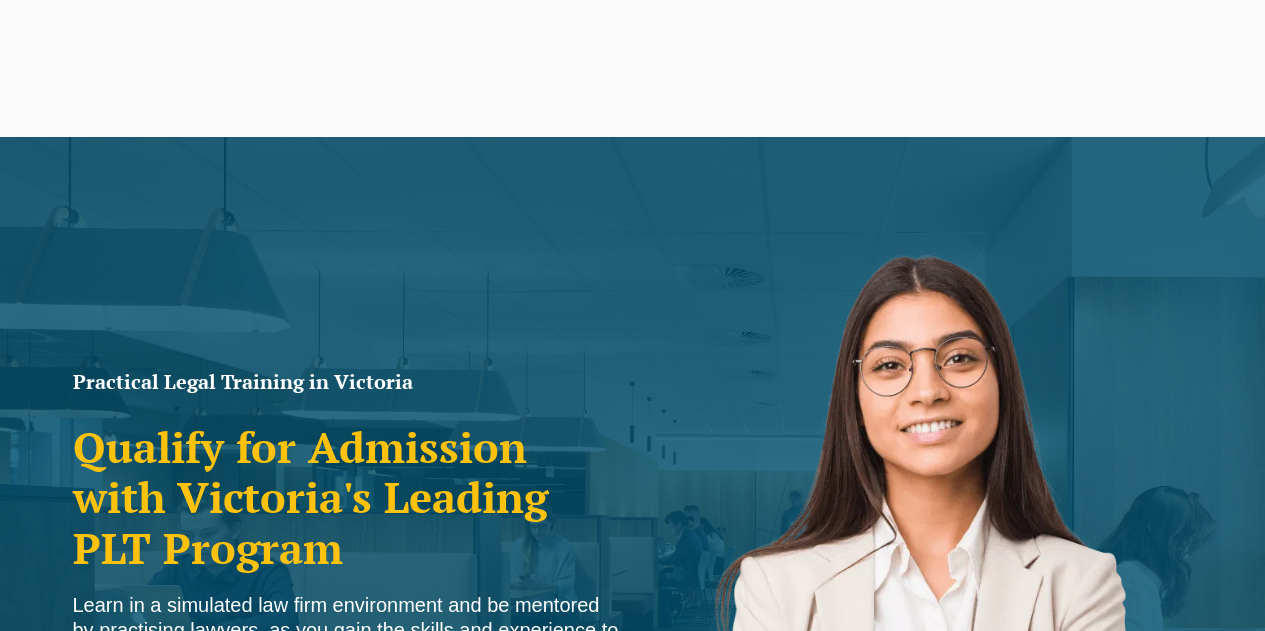 scroll, scrollTop: 0, scrollLeft: 0, axis: both 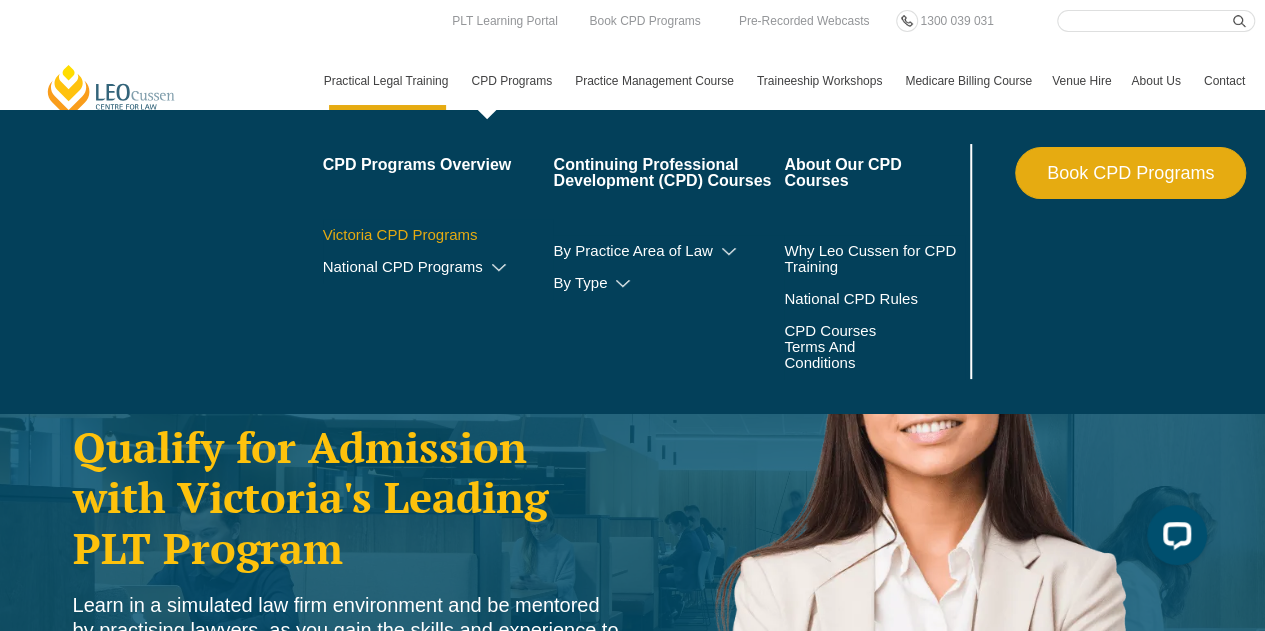 click on "Victoria CPD Programs" at bounding box center (438, 235) 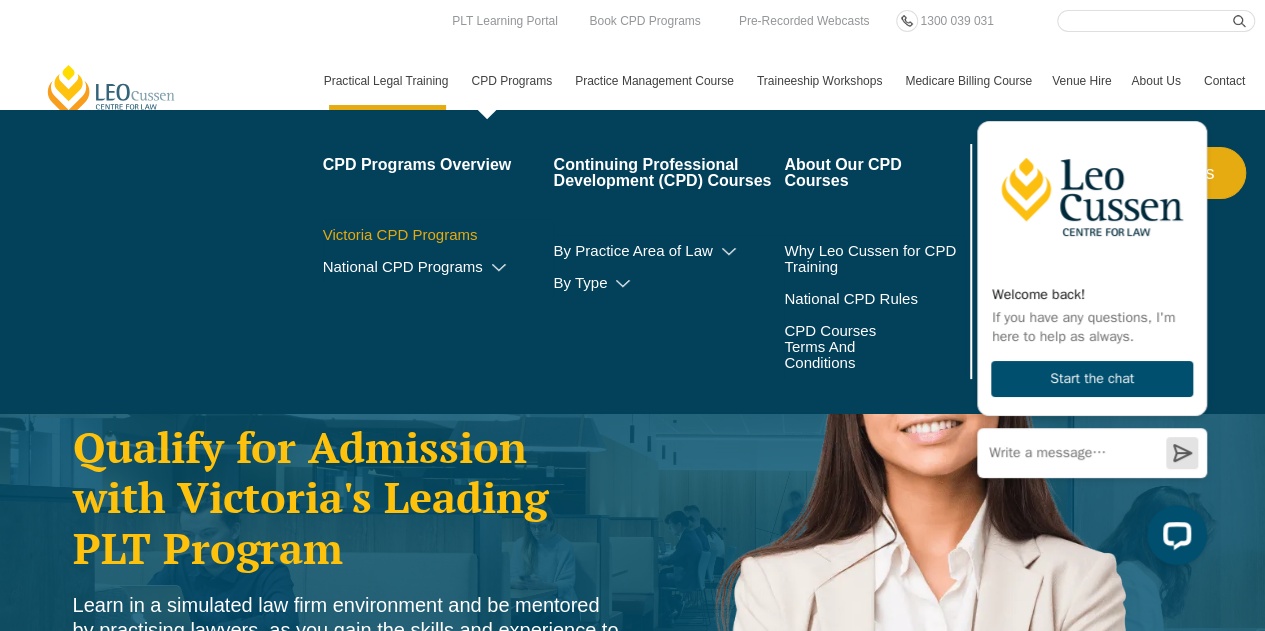 click on "Victoria CPD Programs" at bounding box center (438, 235) 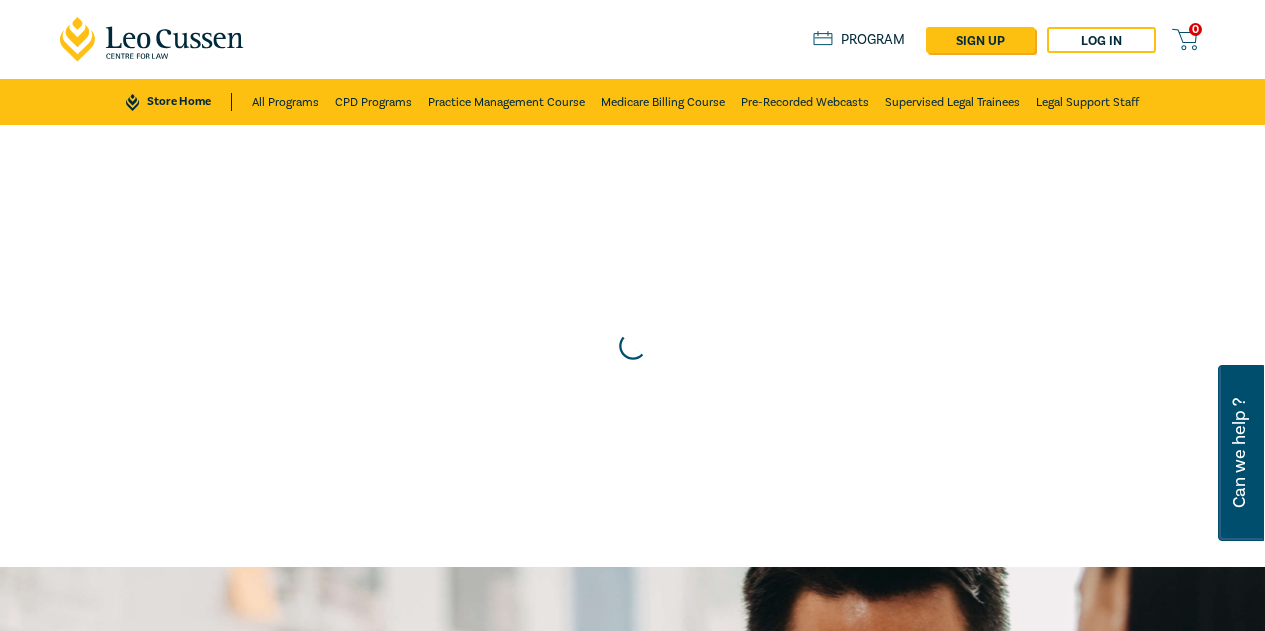 scroll, scrollTop: 0, scrollLeft: 0, axis: both 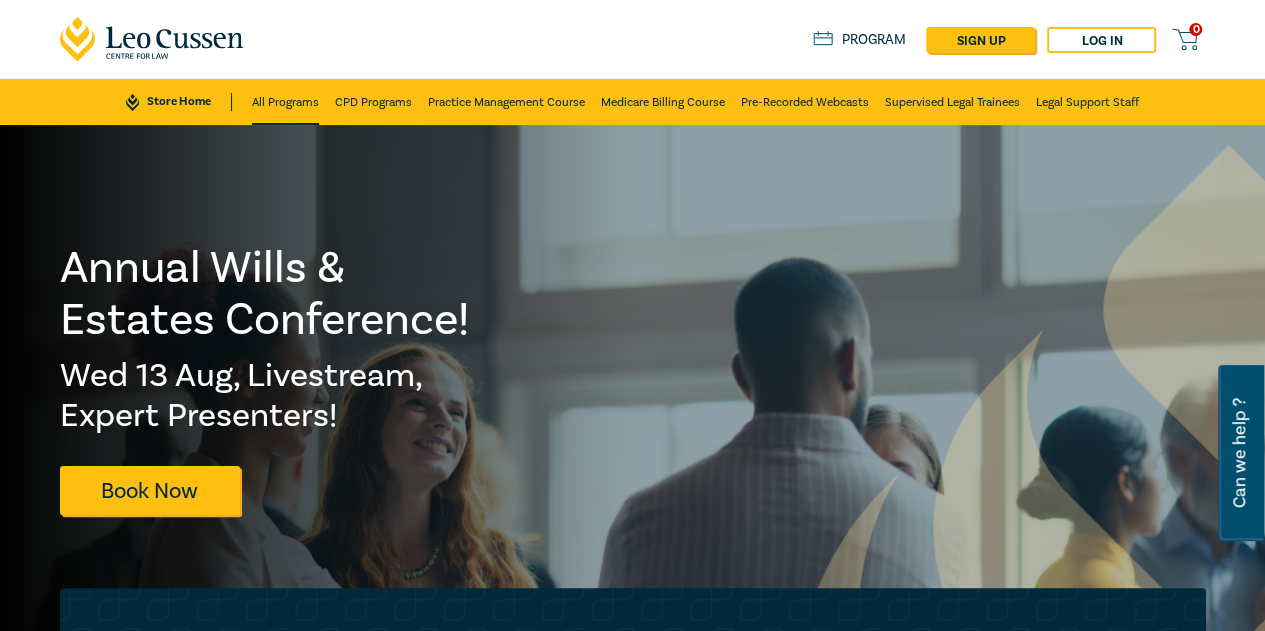 click on "All Programs" at bounding box center (285, 102) 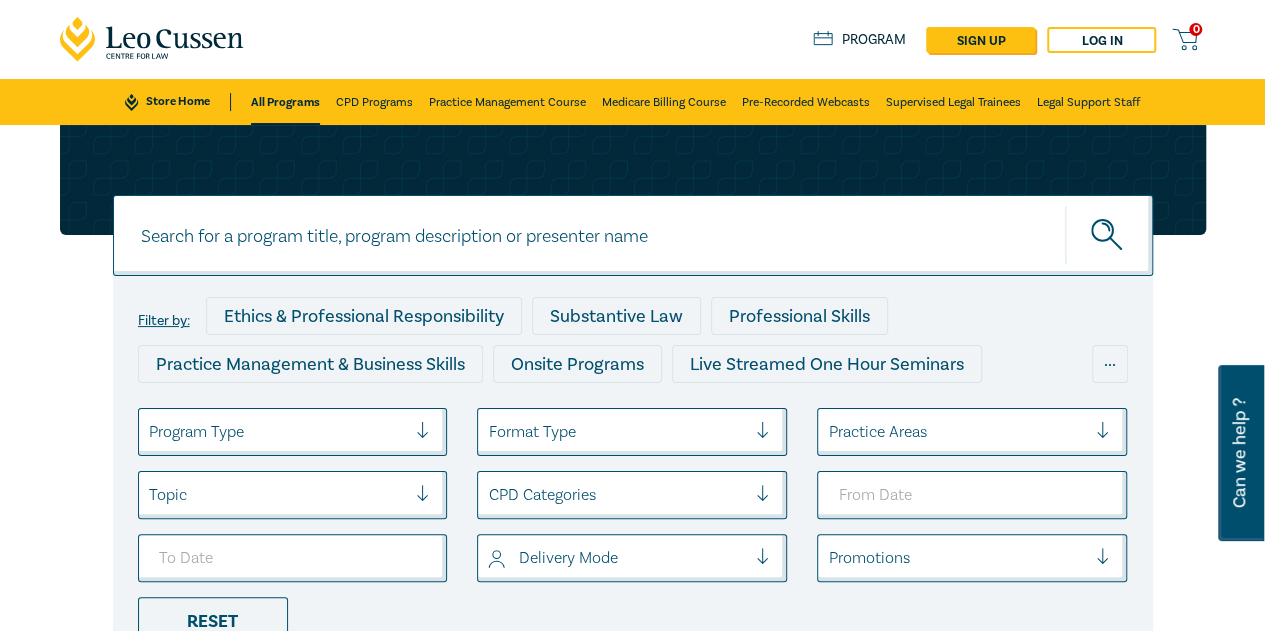 scroll, scrollTop: 200, scrollLeft: 0, axis: vertical 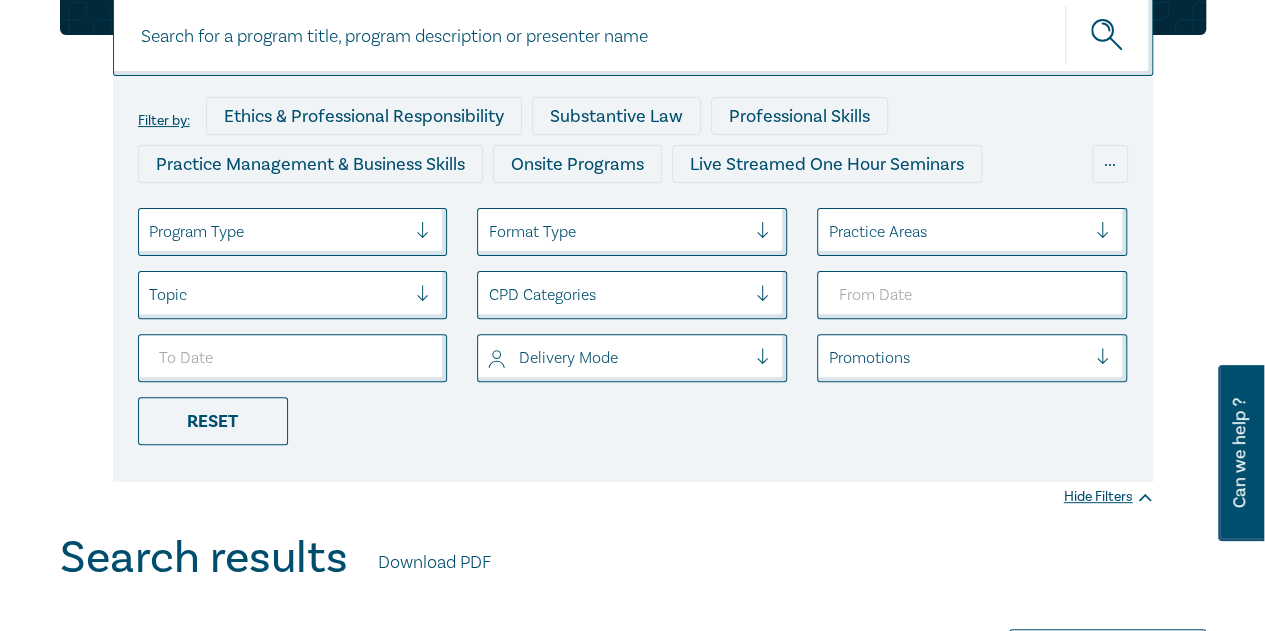 click at bounding box center (278, 232) 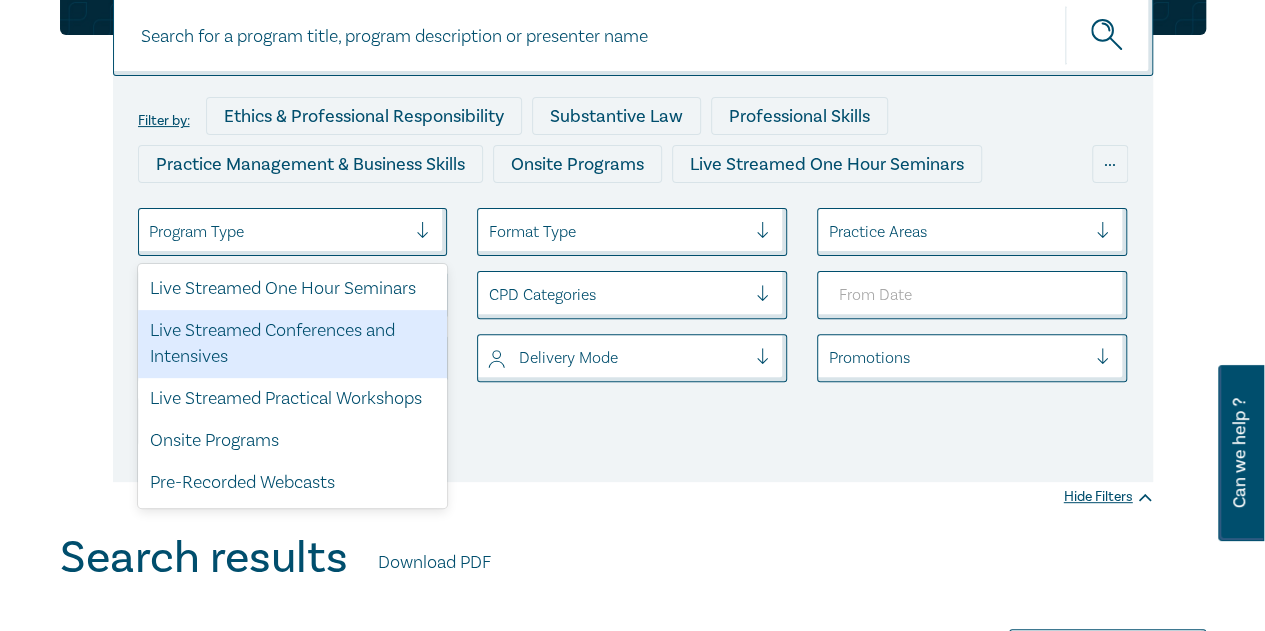 click on "Live Streamed Conferences and Intensives" at bounding box center [293, 344] 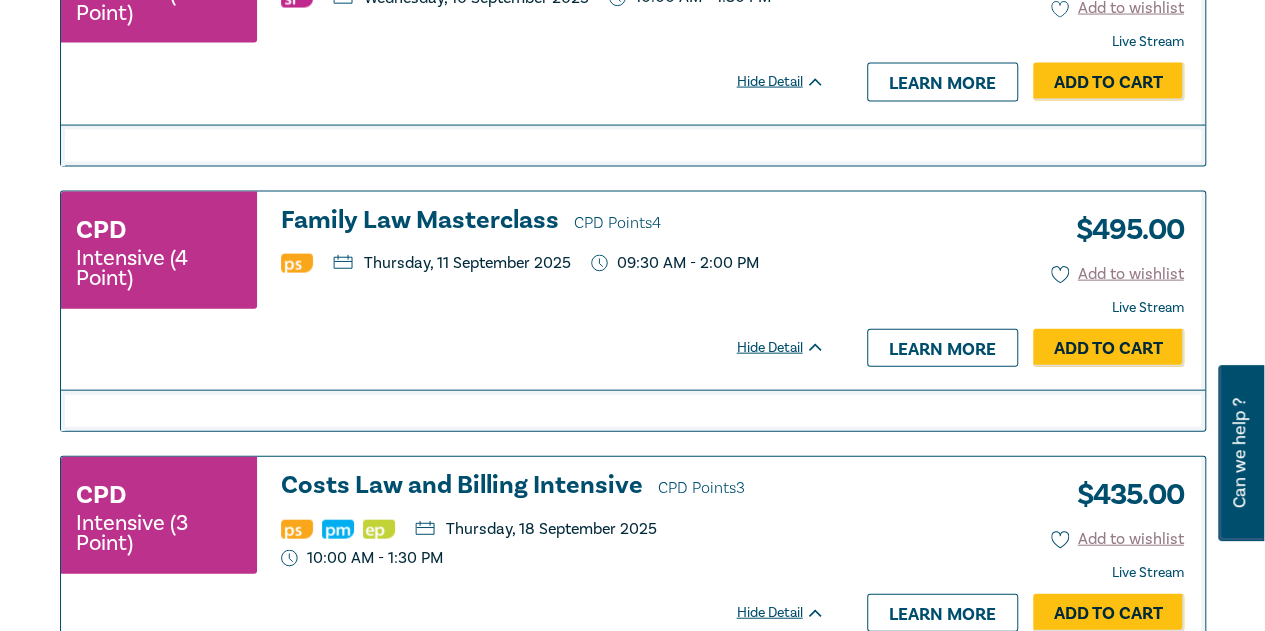 scroll, scrollTop: 2100, scrollLeft: 0, axis: vertical 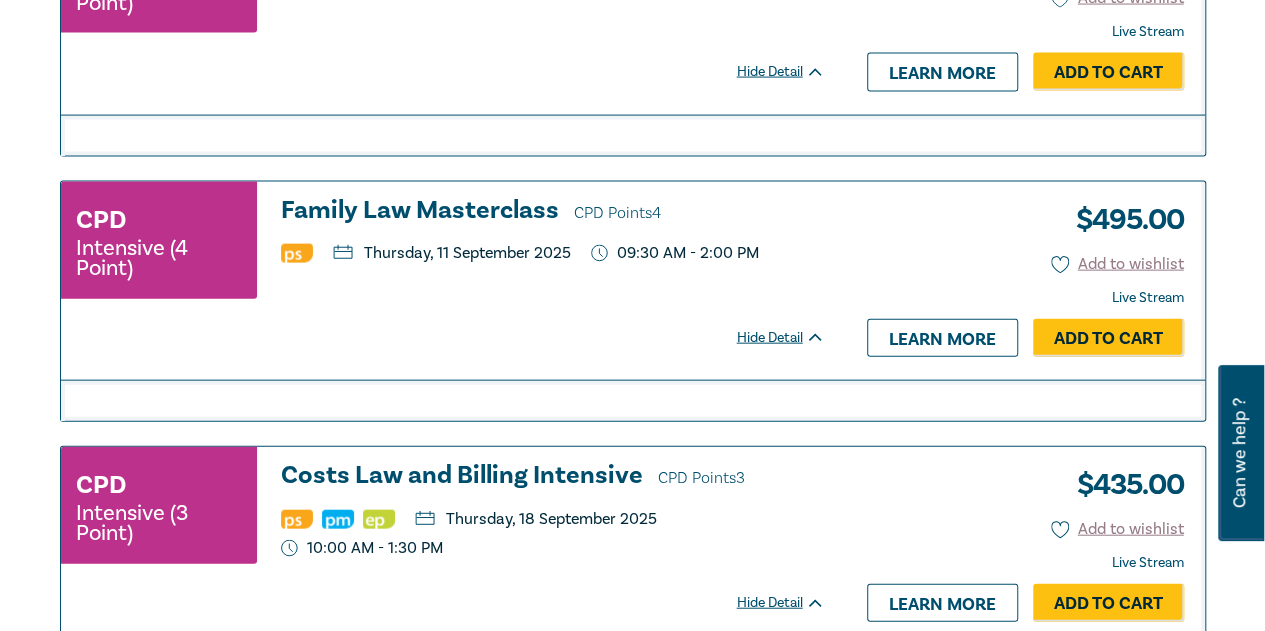 click on "Family Law Masterclass   CPD Points  4" at bounding box center (553, 212) 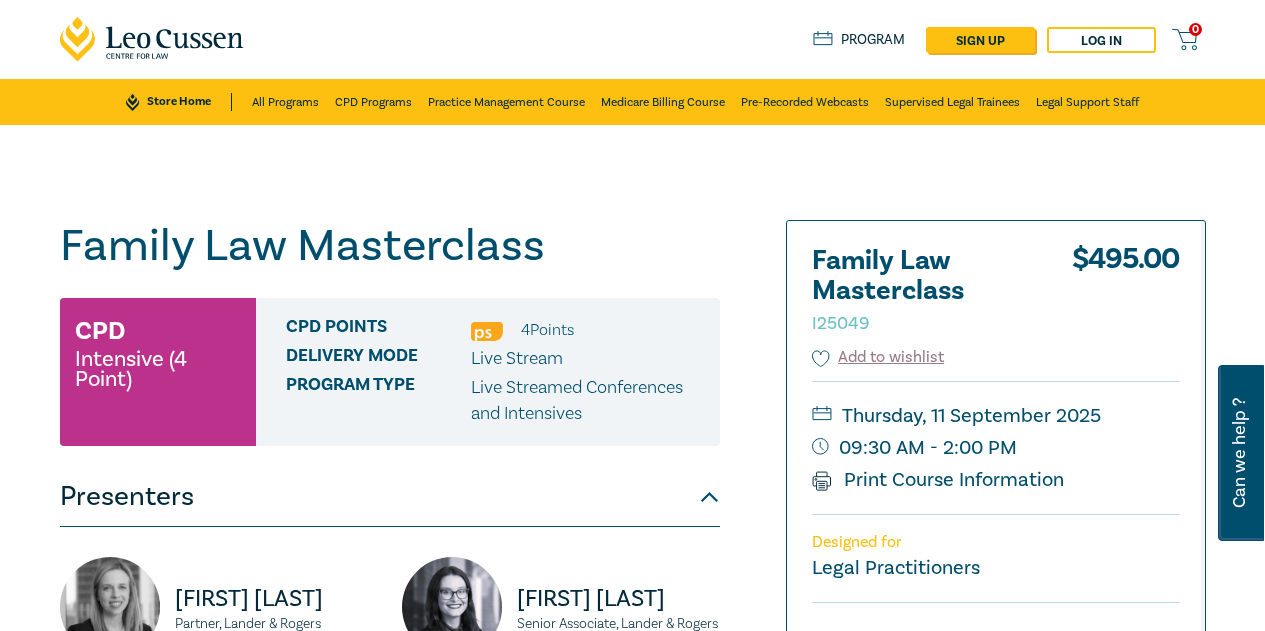 scroll, scrollTop: 0, scrollLeft: 0, axis: both 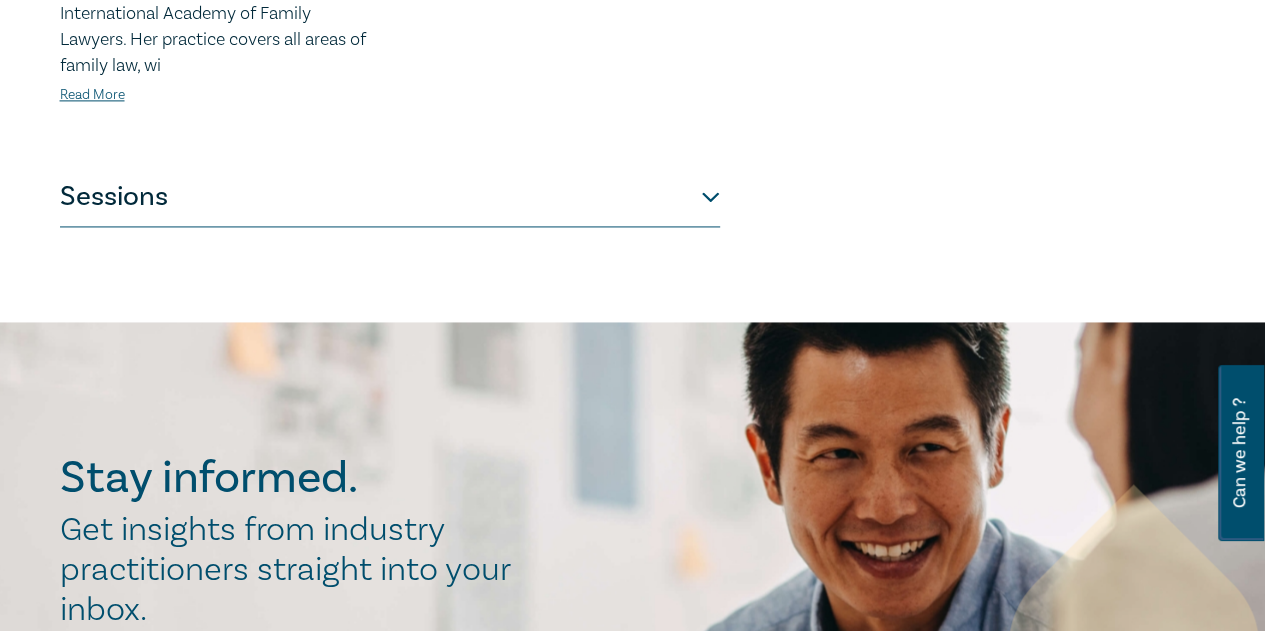 click on "Sessions" at bounding box center (390, 197) 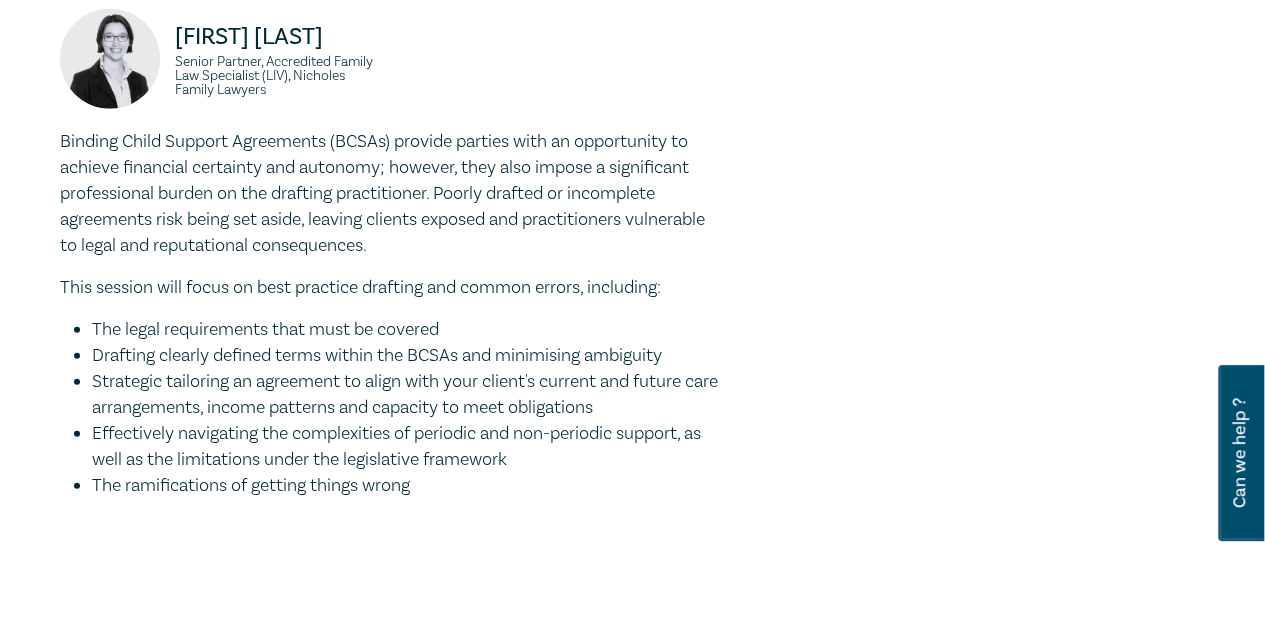 scroll, scrollTop: 2900, scrollLeft: 0, axis: vertical 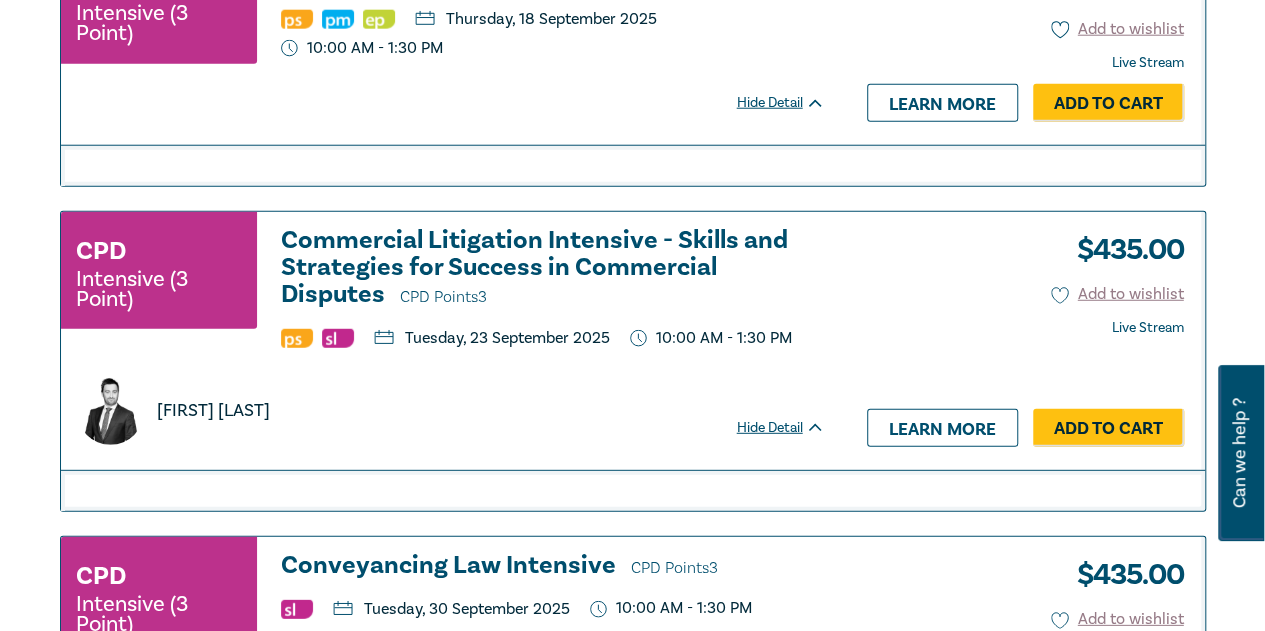 click on "Commercial Litigation Intensive - Skills and Strategies for Success in Commercial Disputes   CPD Points  3" at bounding box center [553, 269] 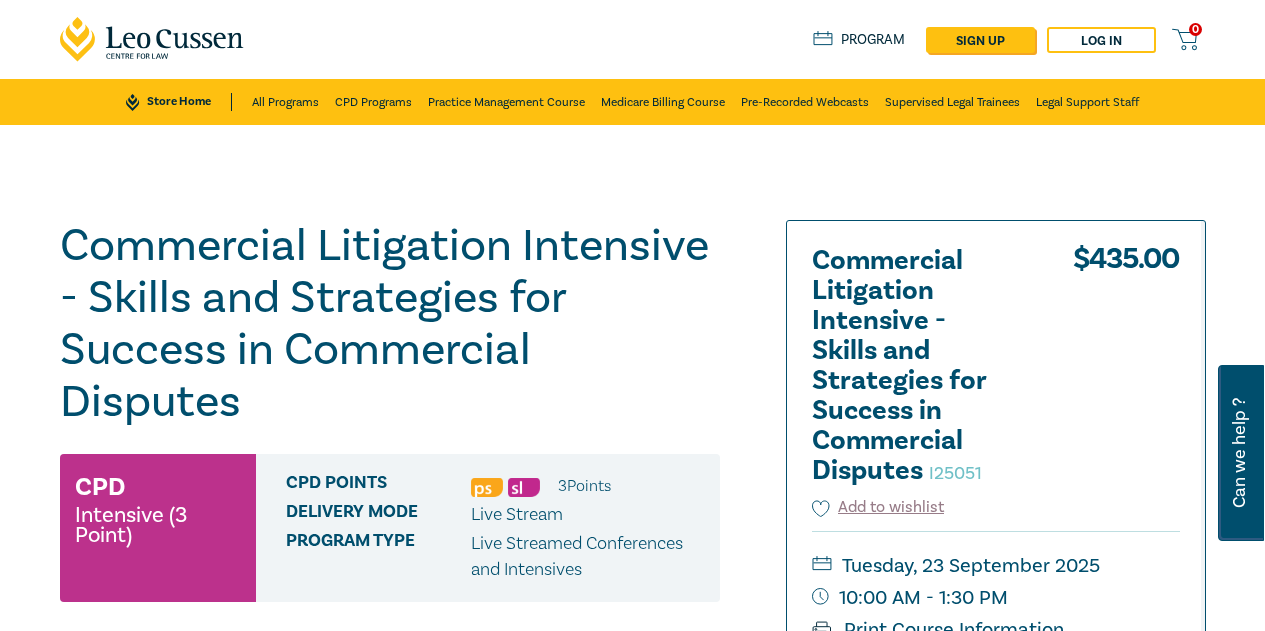 scroll, scrollTop: 0, scrollLeft: 0, axis: both 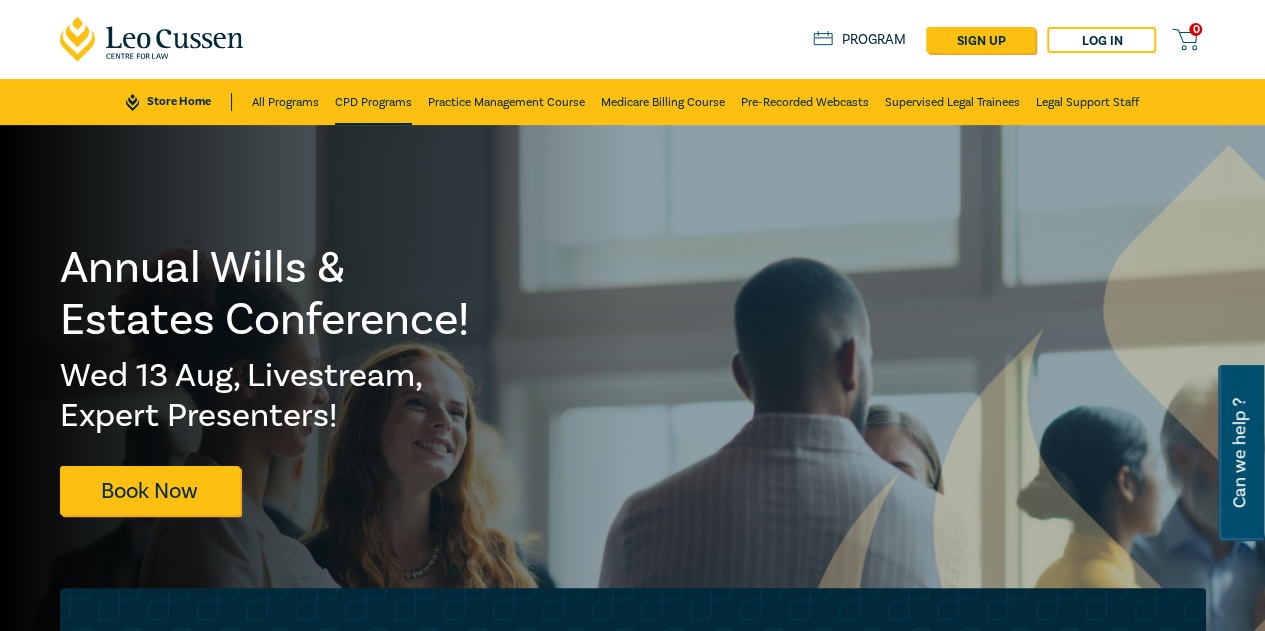 click on "CPD Programs" at bounding box center [373, 102] 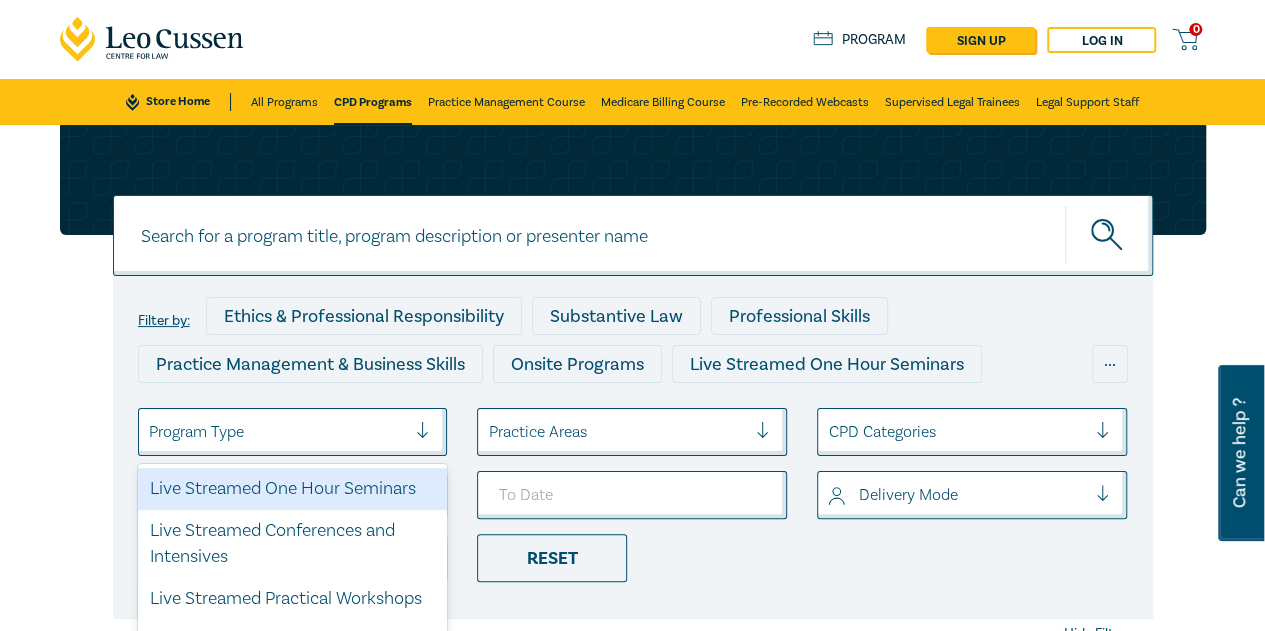 click at bounding box center (278, 432) 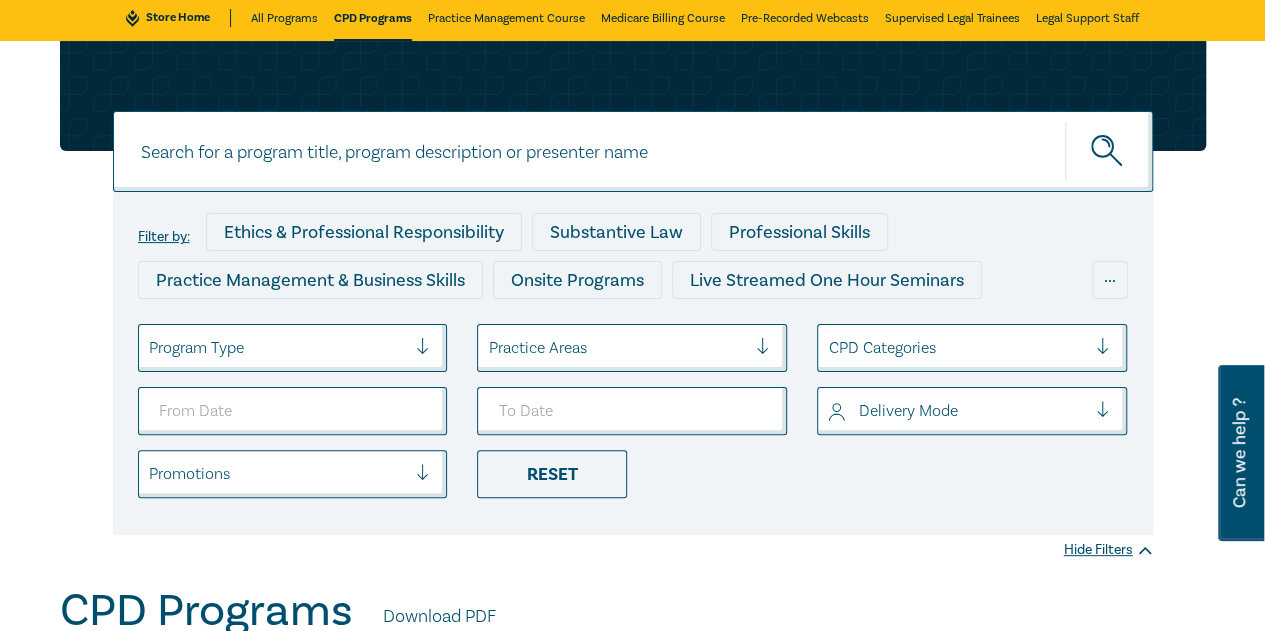 click on "Filter by: Ethics & Professional Responsibility Substantive Law Professional Skills Practice Management & Business Skills Onsite Programs Live Streamed One Hour Seminars Live Streamed Conferences and Intensives Live Streamed Practical Workshops Pre-Recorded Webcasts 10 CPD Point Packages National Programs Mental Health First Aid for Legal Professionals CPD Online Modules Building & Construction Business & Contracts Consumer Corporate & In-House Counsel Costs Criminal Employment & Workplace Relations Ethics Family Finance, Tax, Superannuation Government, Privacy & FOI Insolvency & Restructuring Intellectual Property Legal Practice Fundamentals Litigation & Advocacy Migration Personal Injury & Medico-Legal Professional Skills & Practice Management Property, Leases & Planning Sports Law Wills, Trusts & Succession Planning Face to Face Live Stream ... Program Type Practice Areas CPD Categories Delivery Mode Promotions Reset" at bounding box center (633, 363) 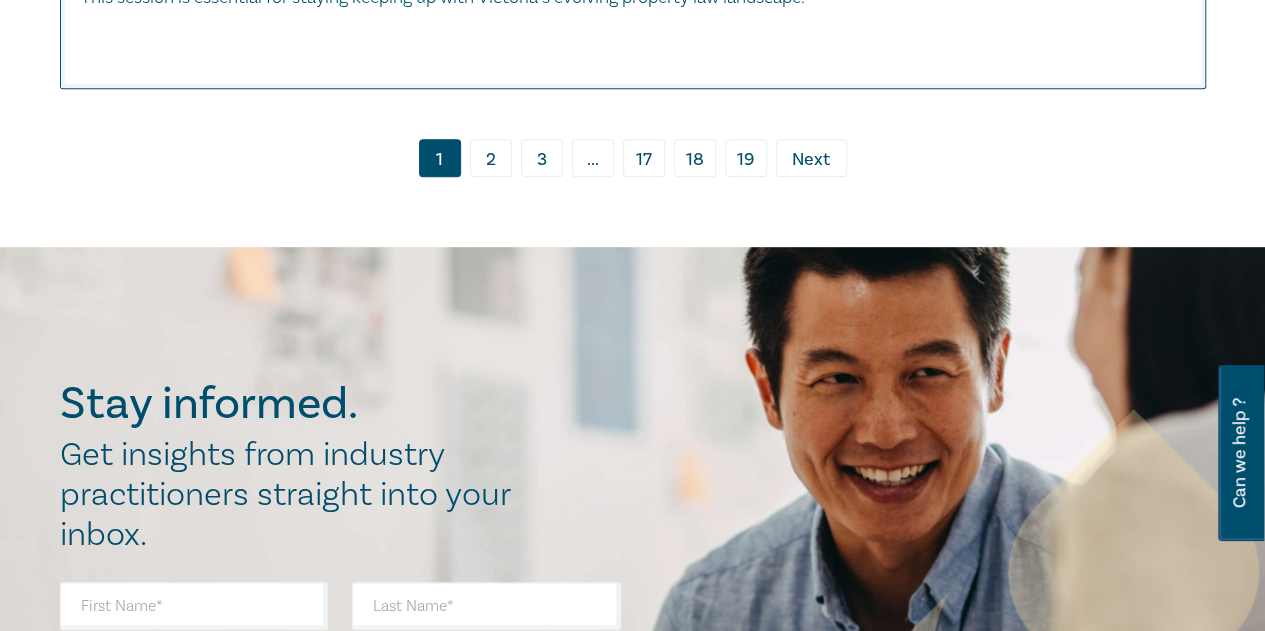 scroll, scrollTop: 11578, scrollLeft: 0, axis: vertical 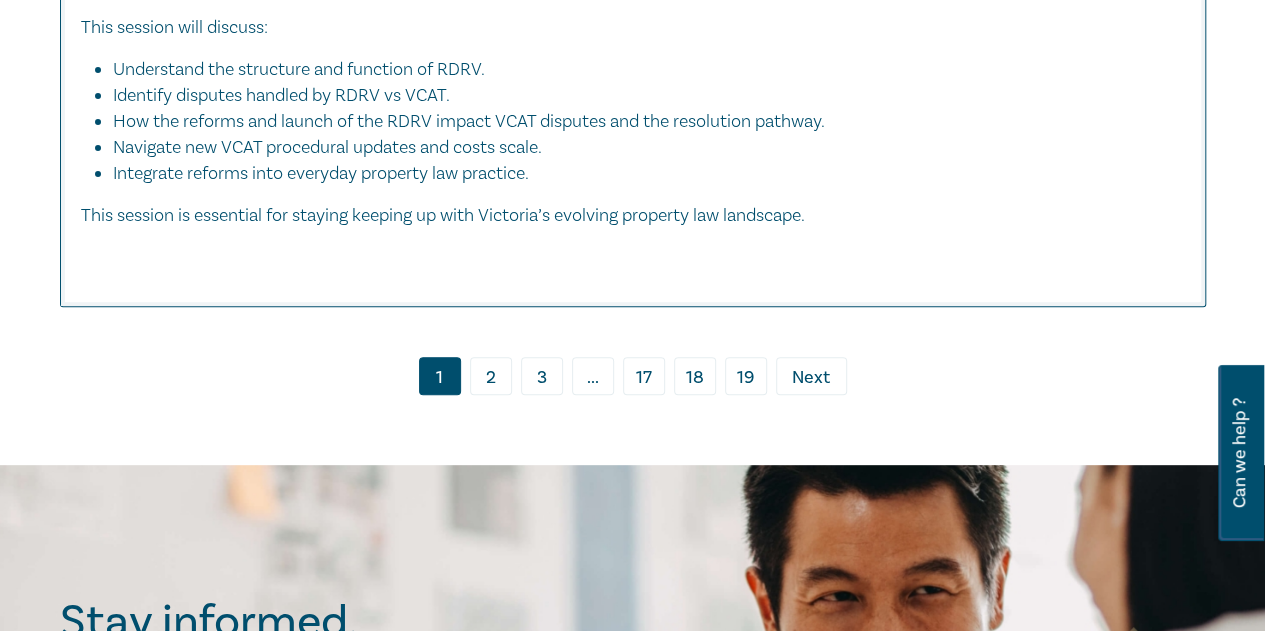 click on "3" at bounding box center [542, 376] 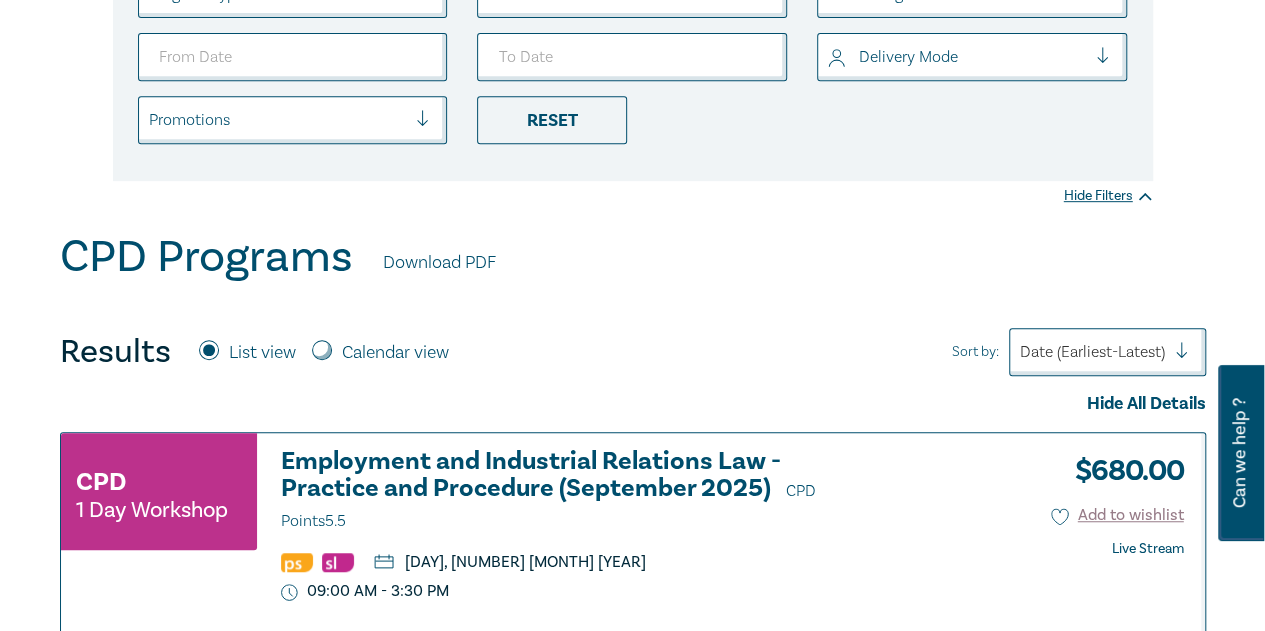 scroll, scrollTop: 0, scrollLeft: 0, axis: both 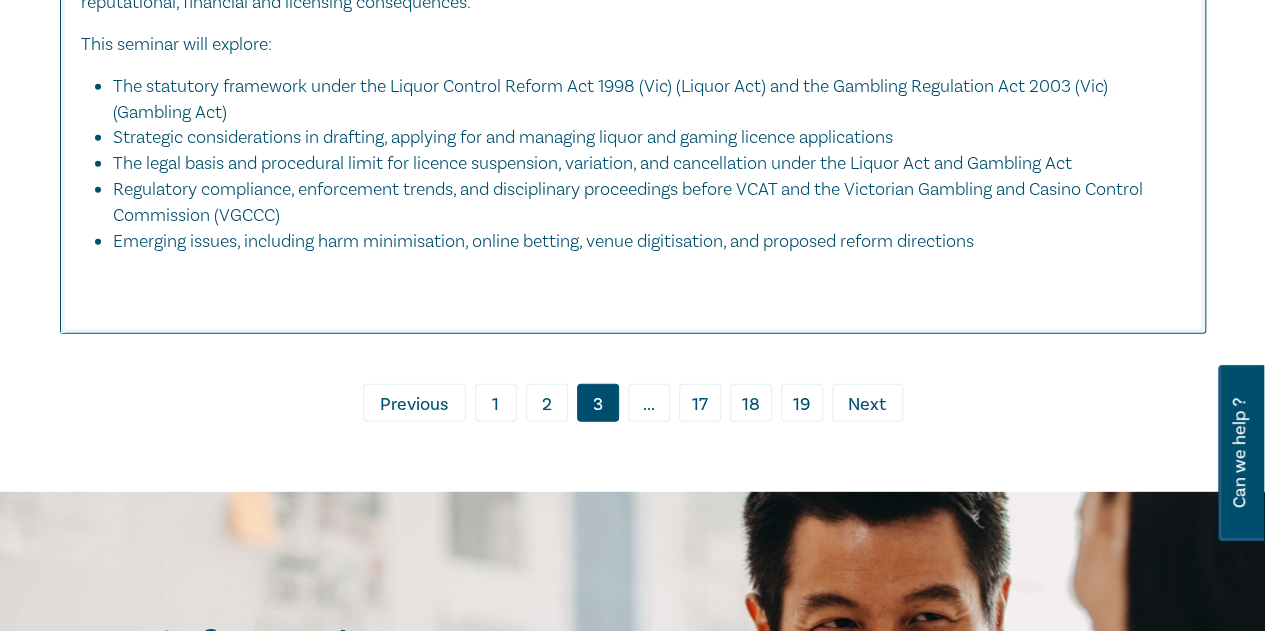 click on "Next" at bounding box center (867, 405) 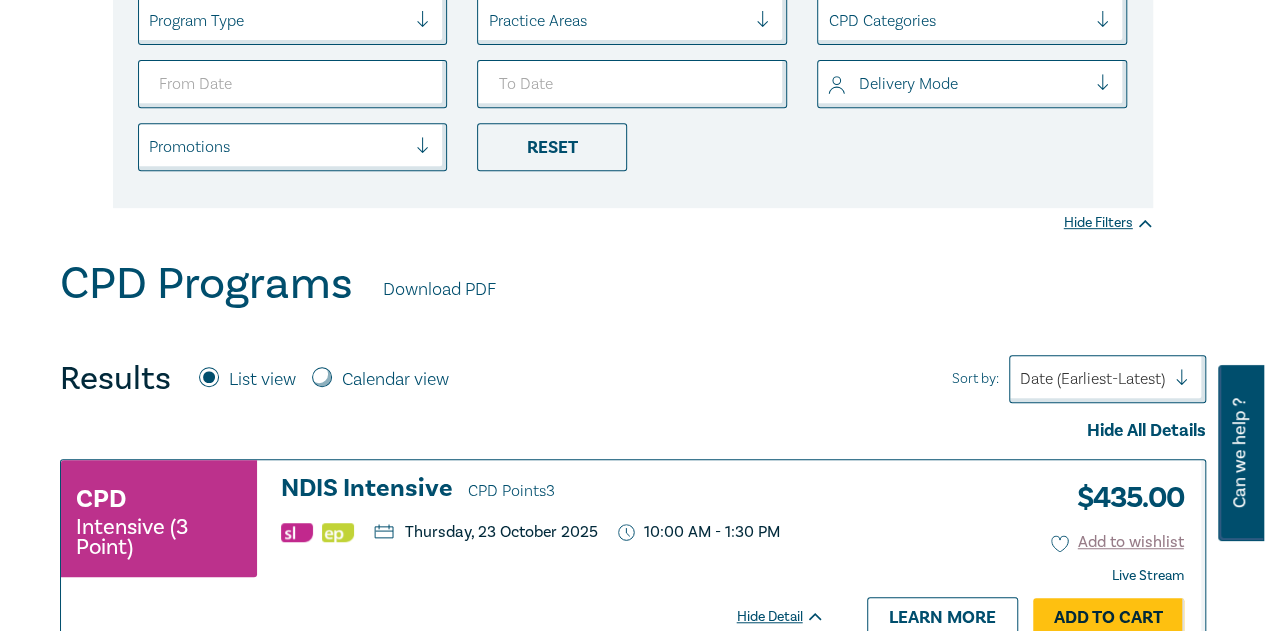 scroll, scrollTop: 0, scrollLeft: 0, axis: both 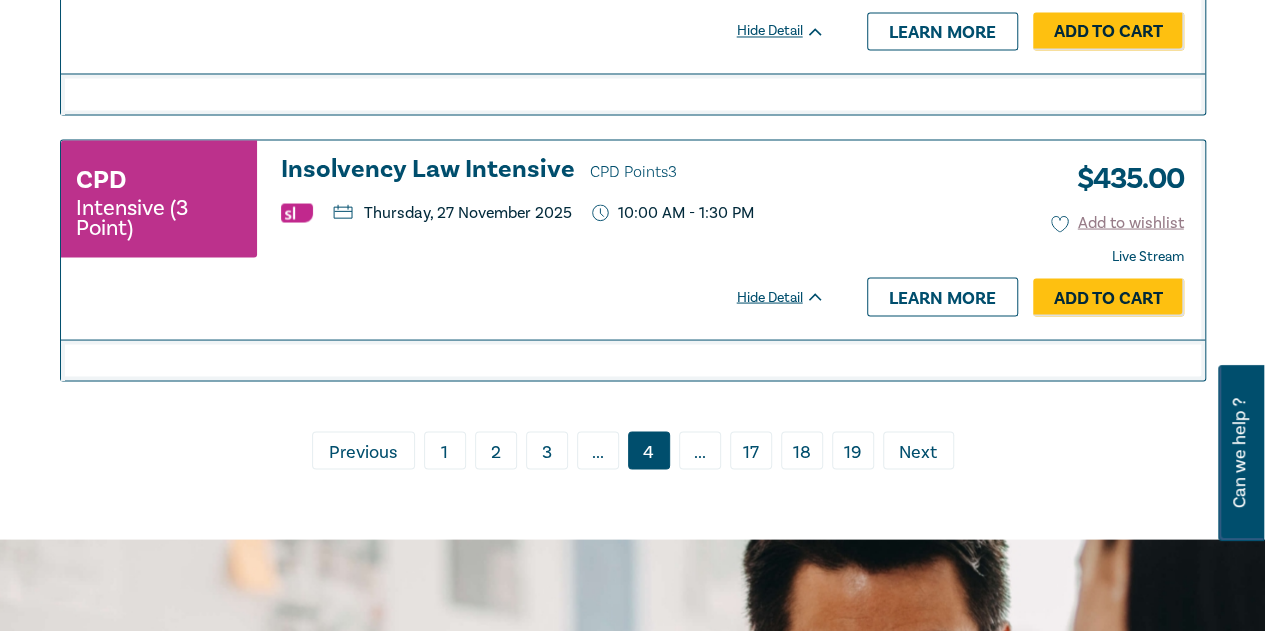 click on "› Next" at bounding box center [918, 450] 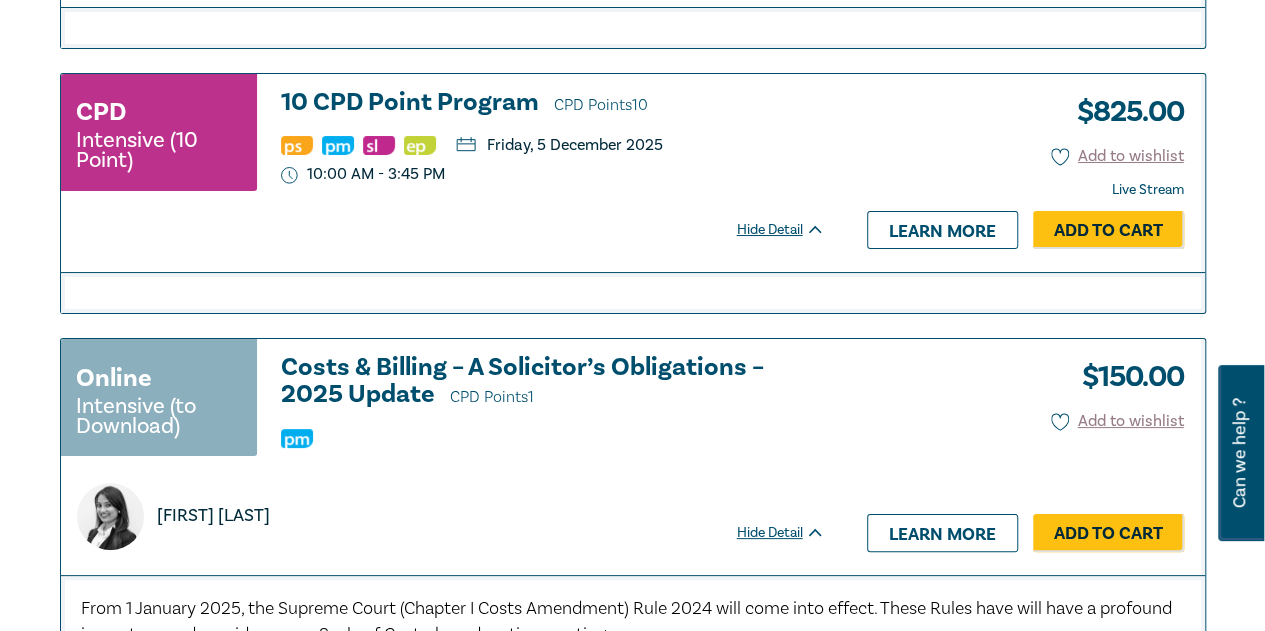 scroll, scrollTop: 3800, scrollLeft: 0, axis: vertical 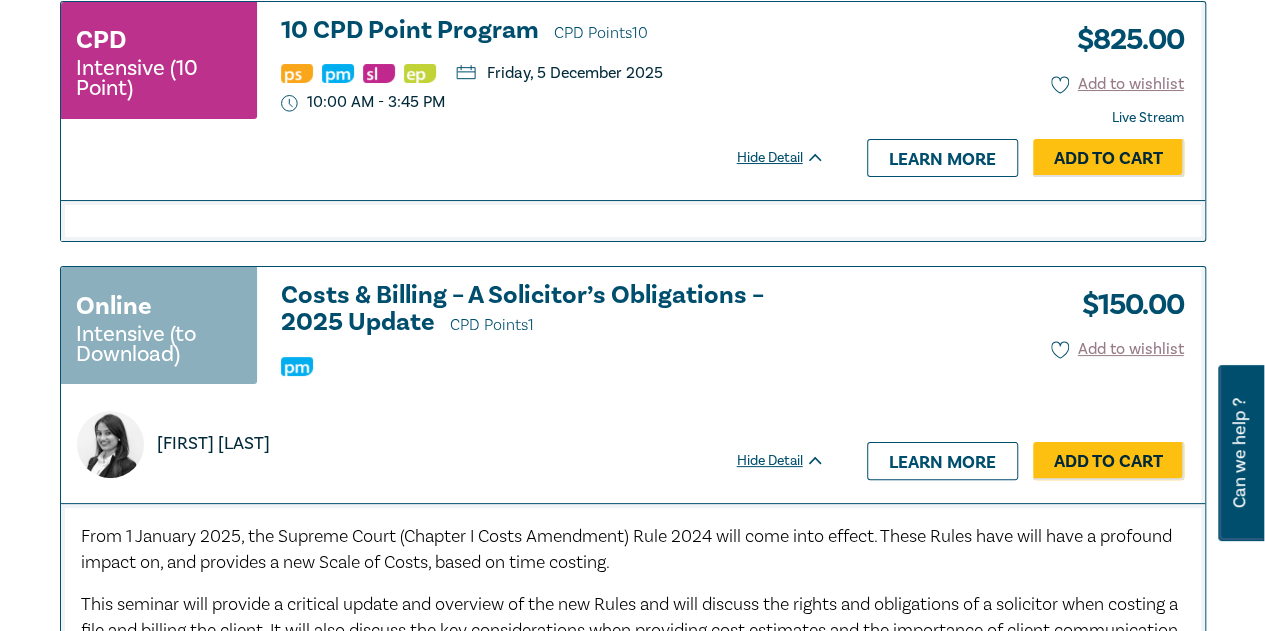 click on "10 CPD Point Program   CPD Points  10" at bounding box center (553, 32) 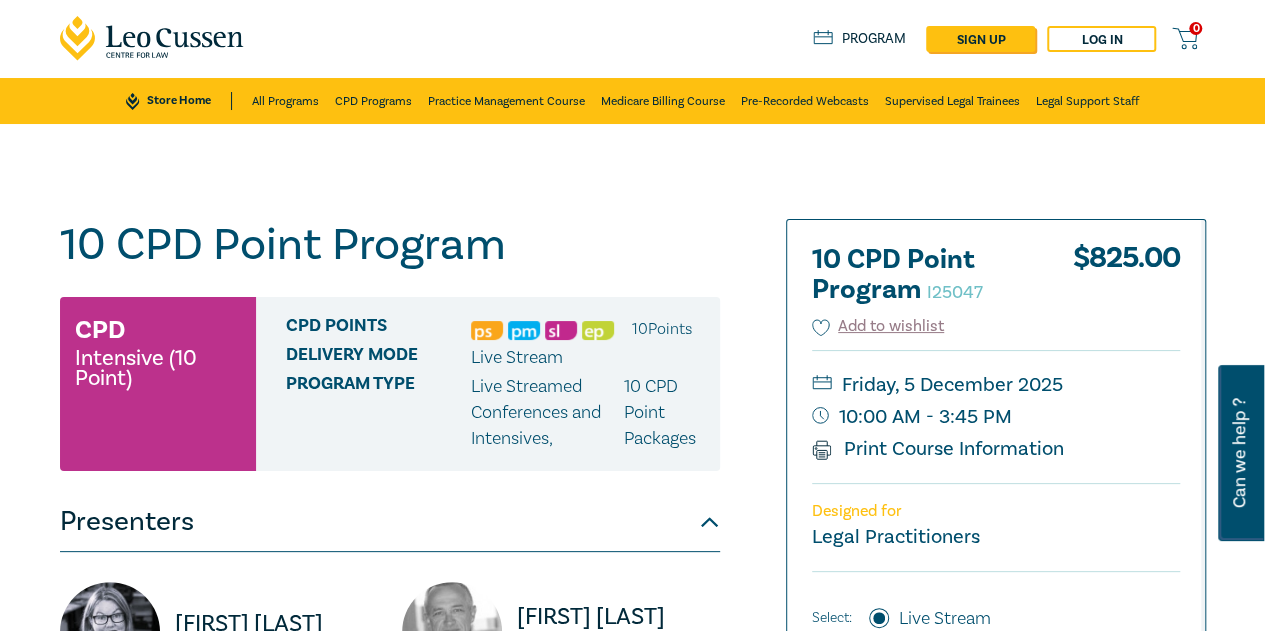 scroll, scrollTop: 0, scrollLeft: 0, axis: both 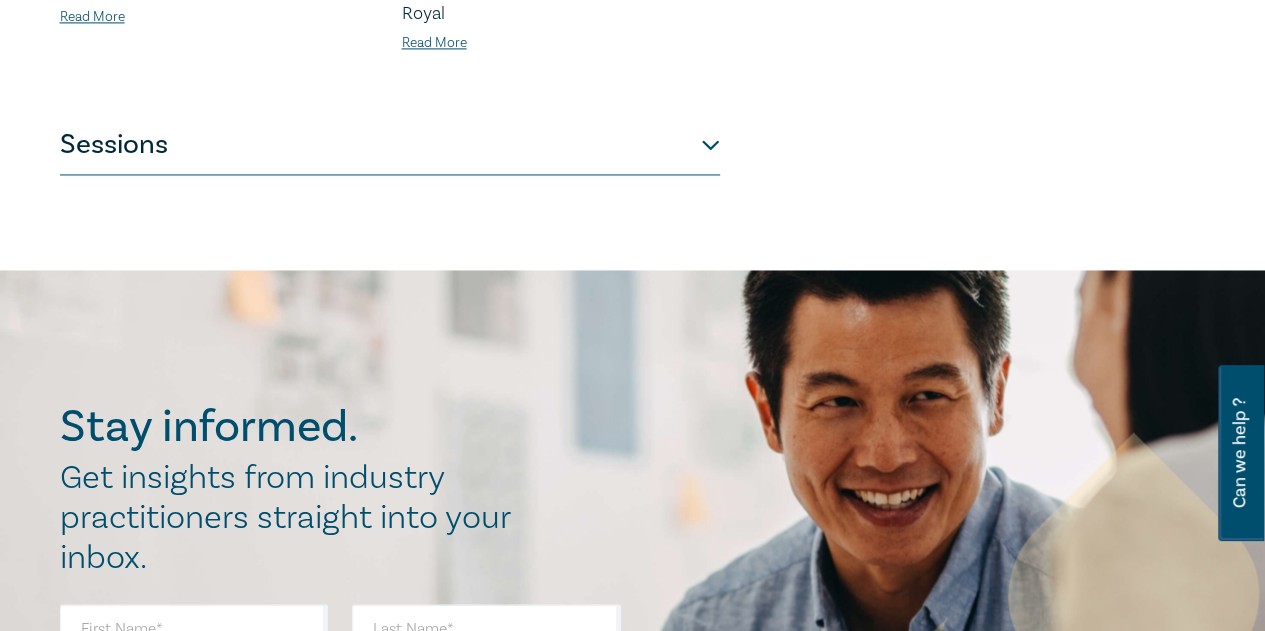 click on "Sessions" at bounding box center (390, 145) 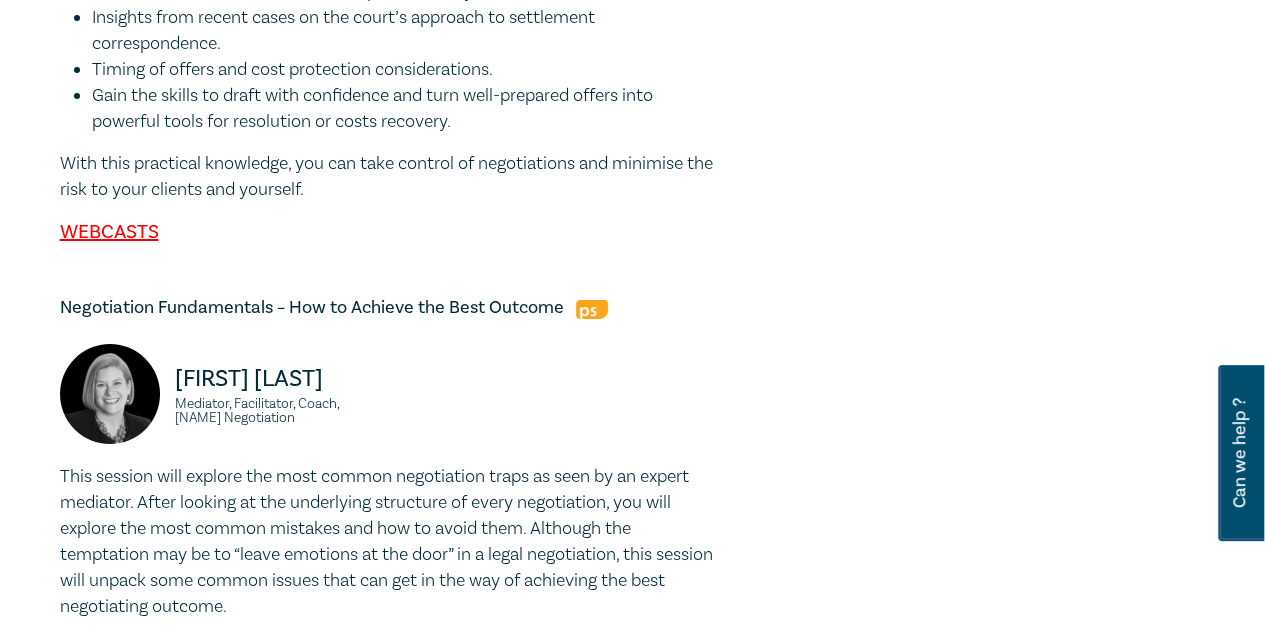 scroll, scrollTop: 3676, scrollLeft: 0, axis: vertical 